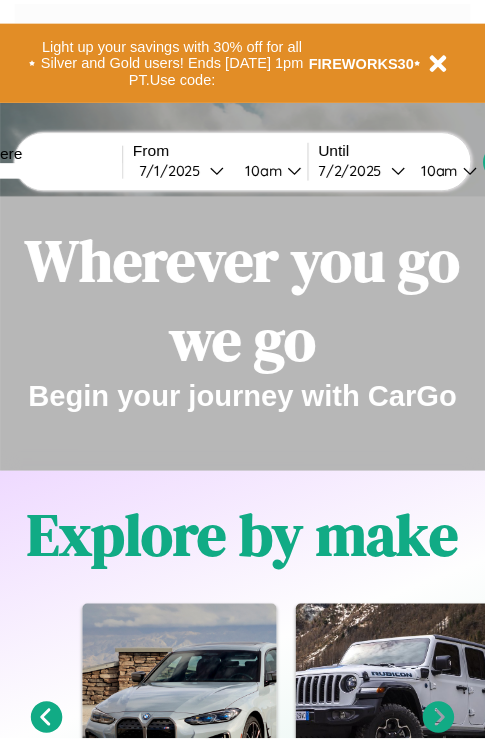 scroll, scrollTop: 0, scrollLeft: 0, axis: both 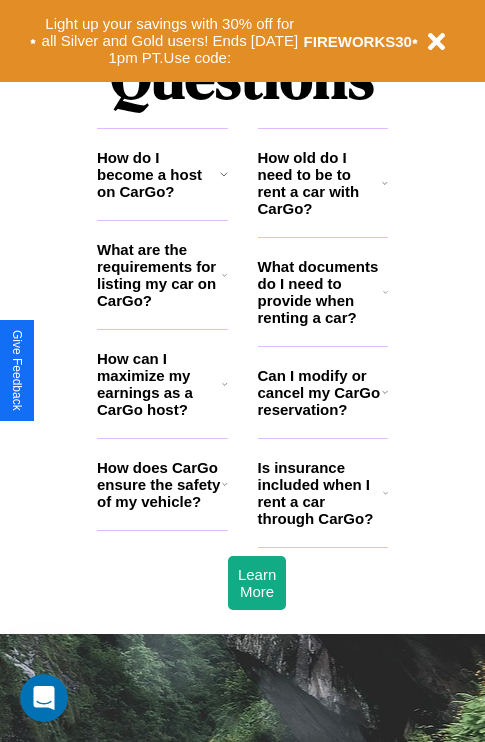 click 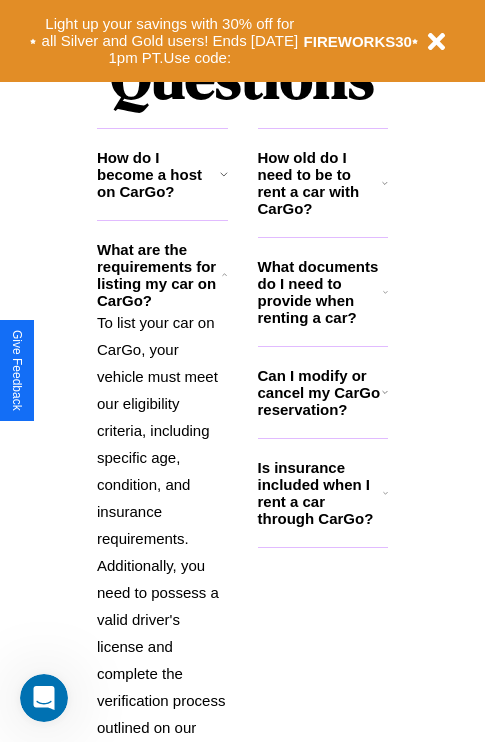 click on "What documents do I need to provide when renting a car?" at bounding box center [321, 292] 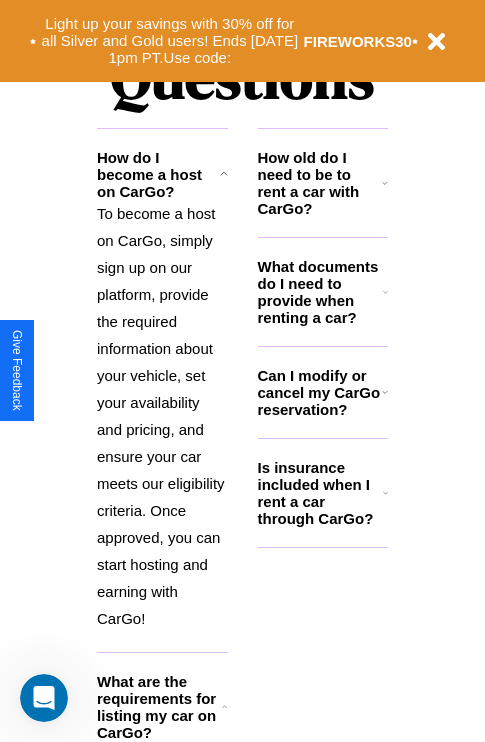 click 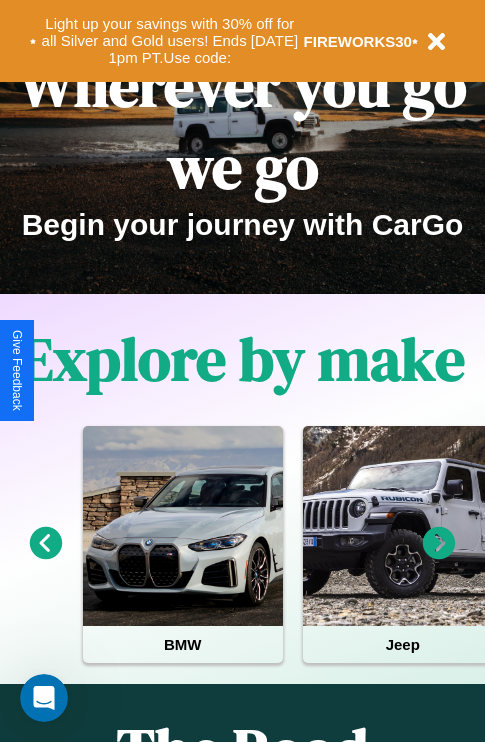 scroll, scrollTop: 0, scrollLeft: 0, axis: both 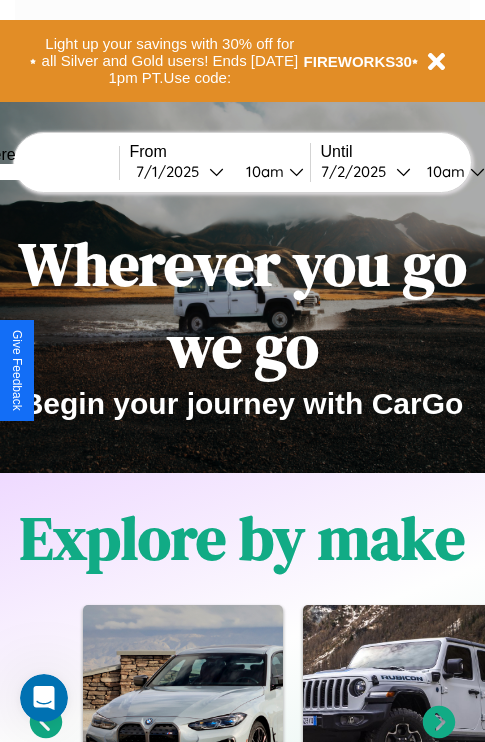 click at bounding box center (44, 172) 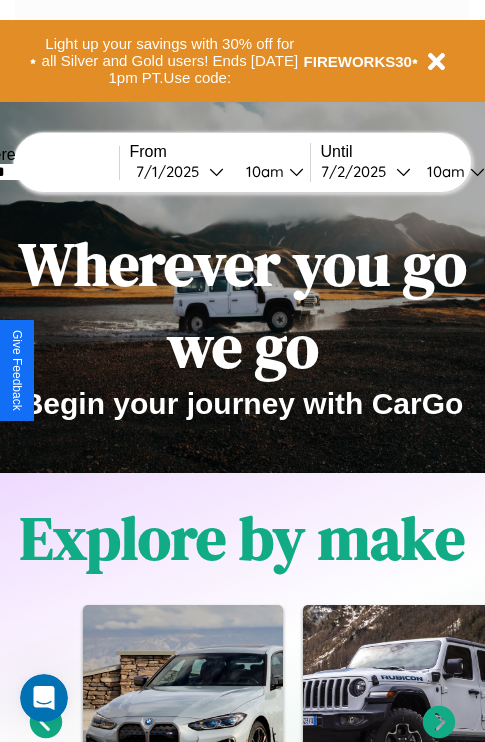 type on "******" 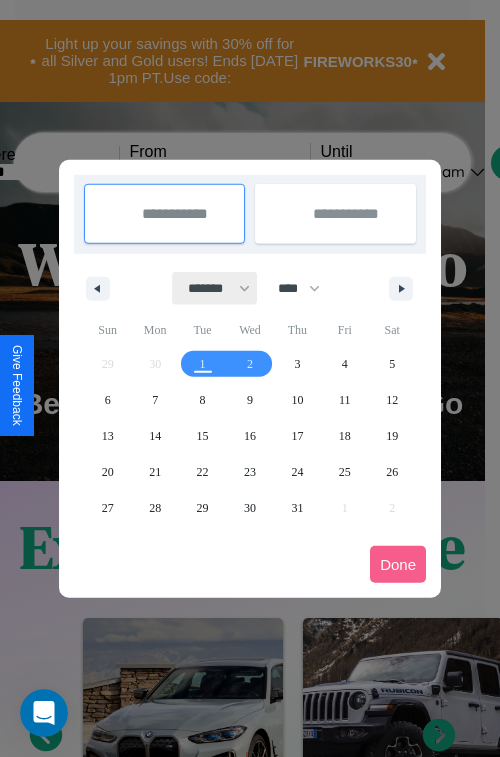 click on "******* ******** ***** ***** *** **** **** ****** ********* ******* ******** ********" at bounding box center [215, 288] 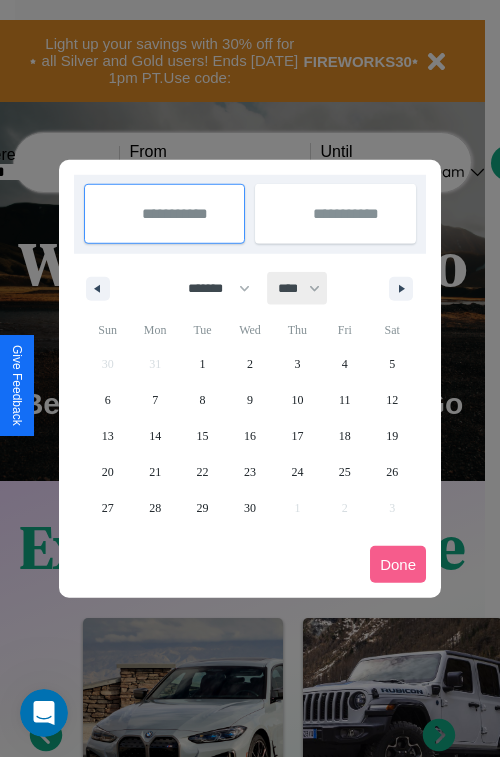 click on "**** **** **** **** **** **** **** **** **** **** **** **** **** **** **** **** **** **** **** **** **** **** **** **** **** **** **** **** **** **** **** **** **** **** **** **** **** **** **** **** **** **** **** **** **** **** **** **** **** **** **** **** **** **** **** **** **** **** **** **** **** **** **** **** **** **** **** **** **** **** **** **** **** **** **** **** **** **** **** **** **** **** **** **** **** **** **** **** **** **** **** **** **** **** **** **** **** **** **** **** **** **** **** **** **** **** **** **** **** **** **** **** **** **** **** **** **** **** **** **** ****" at bounding box center (298, 288) 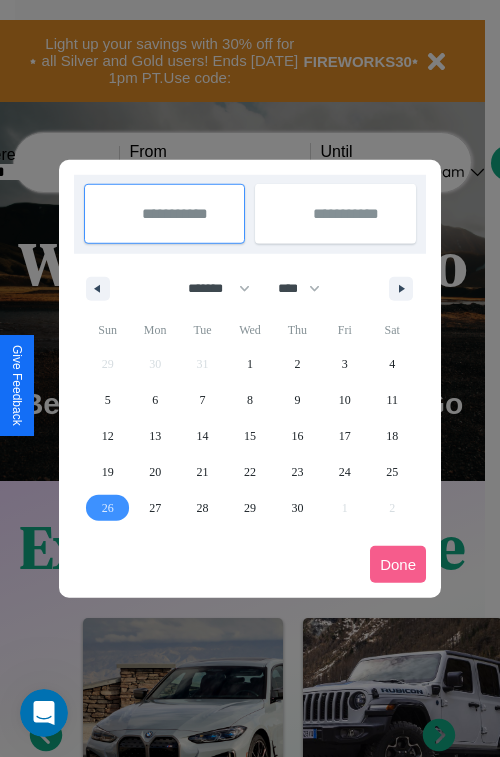 click on "26" at bounding box center [108, 508] 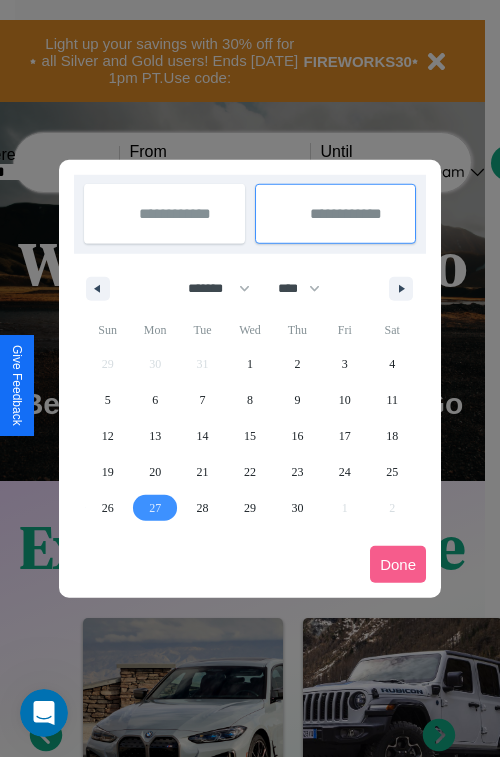 click on "27" at bounding box center (155, 508) 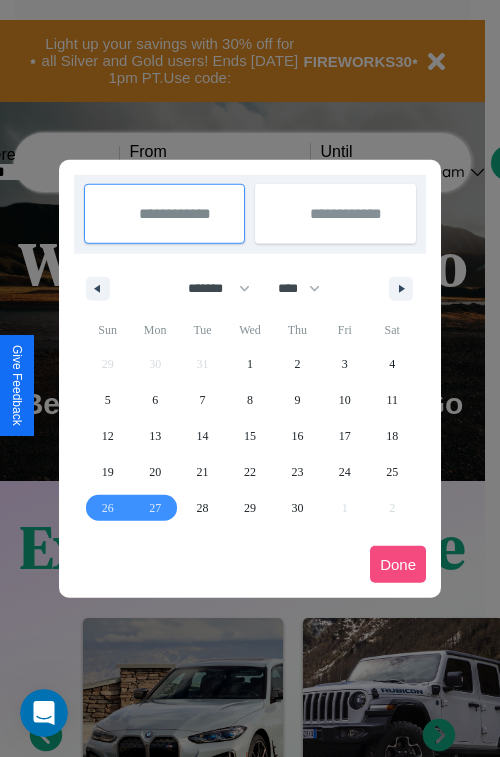 click on "Done" at bounding box center [398, 564] 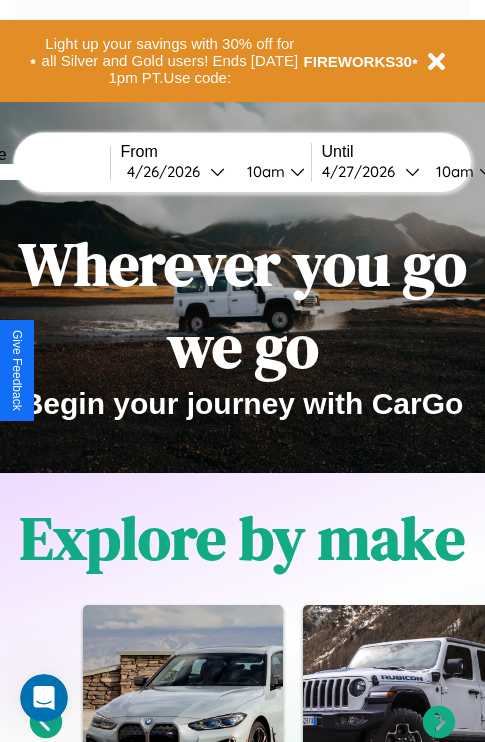 scroll, scrollTop: 0, scrollLeft: 76, axis: horizontal 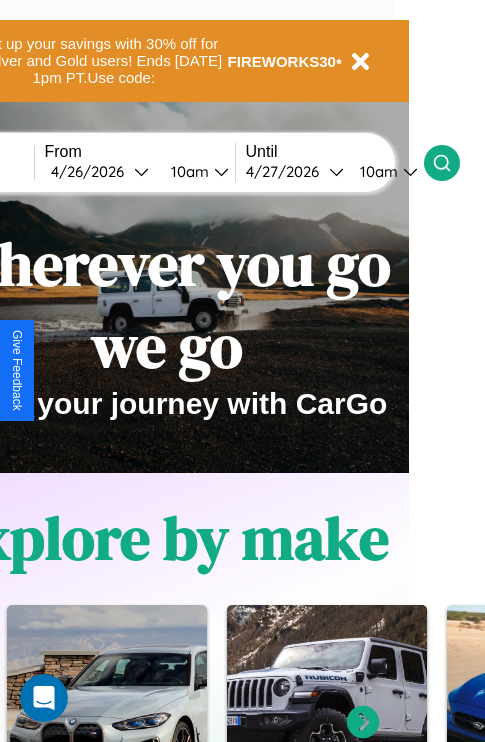 click 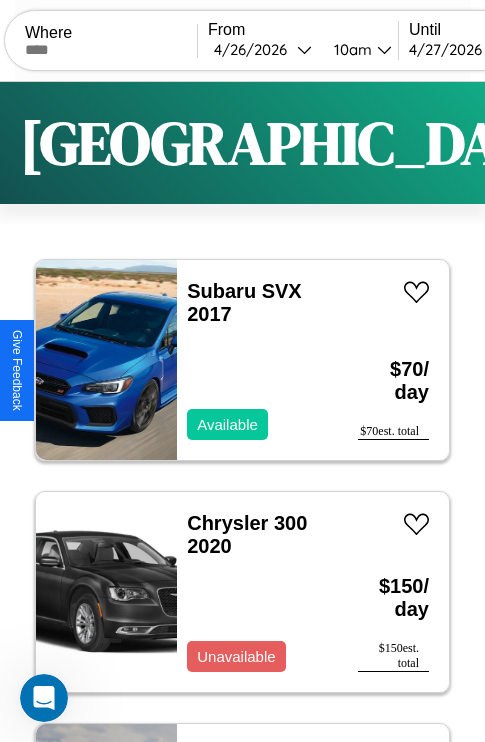 scroll, scrollTop: 95, scrollLeft: 0, axis: vertical 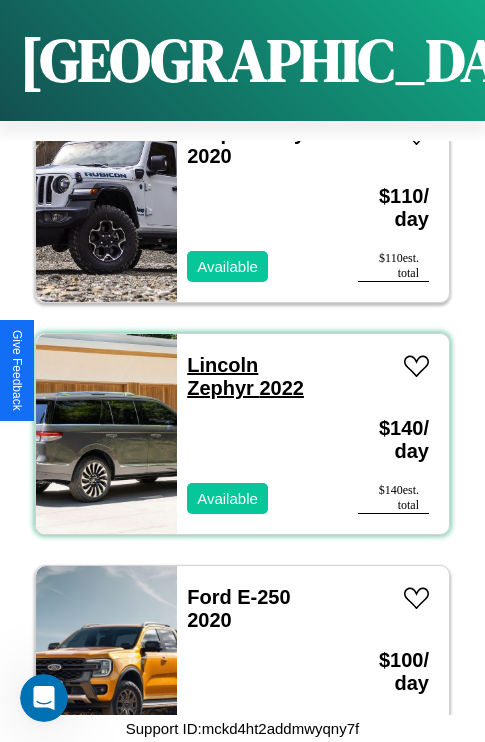 click on "Lincoln   Zephyr   2022" at bounding box center [245, 376] 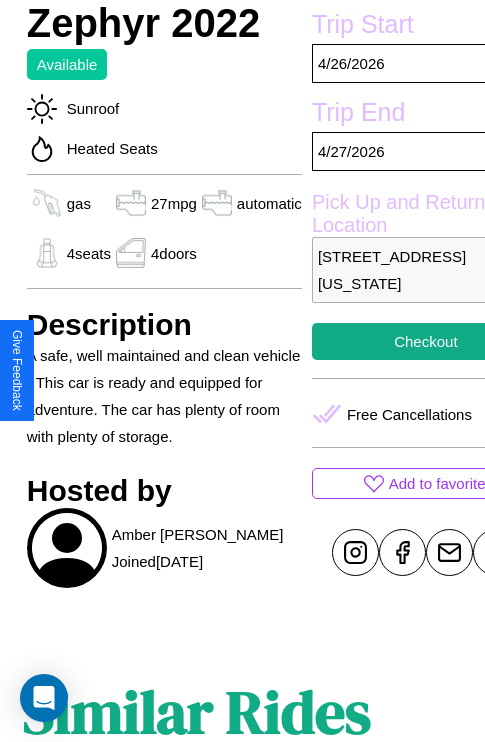 scroll, scrollTop: 643, scrollLeft: 64, axis: both 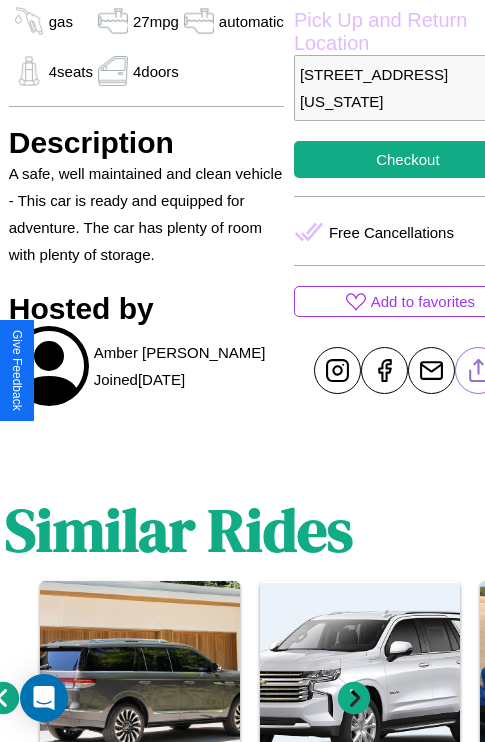 click 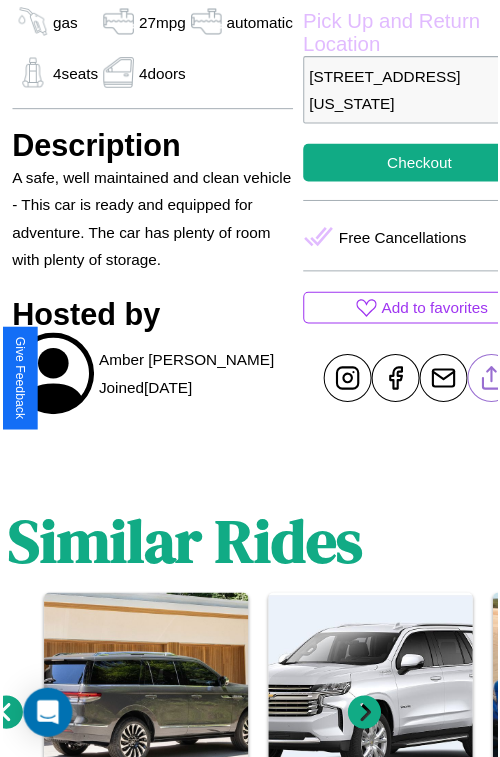 scroll, scrollTop: 574, scrollLeft: 84, axis: both 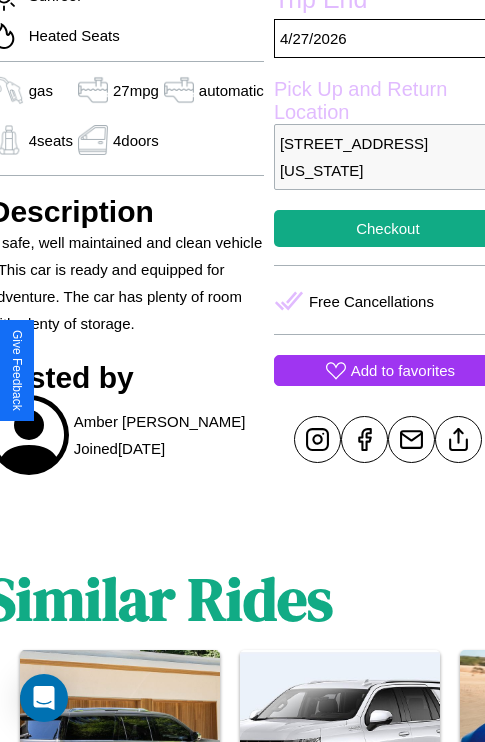 click on "Add to favorites" at bounding box center [403, 370] 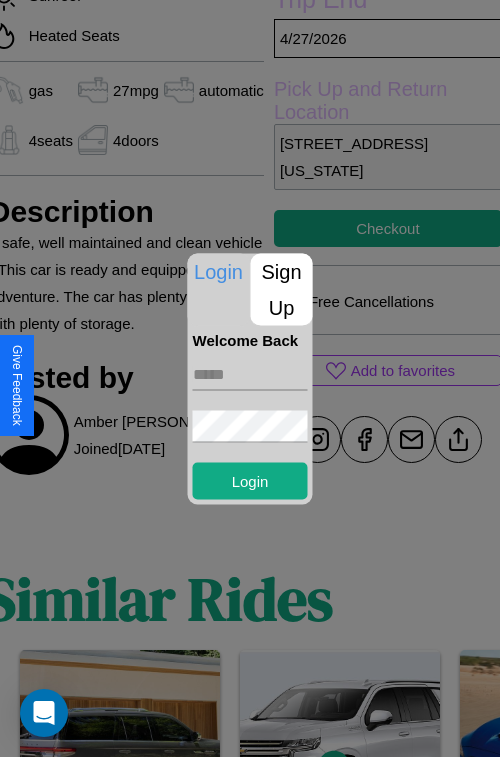 click on "Sign Up" at bounding box center (282, 289) 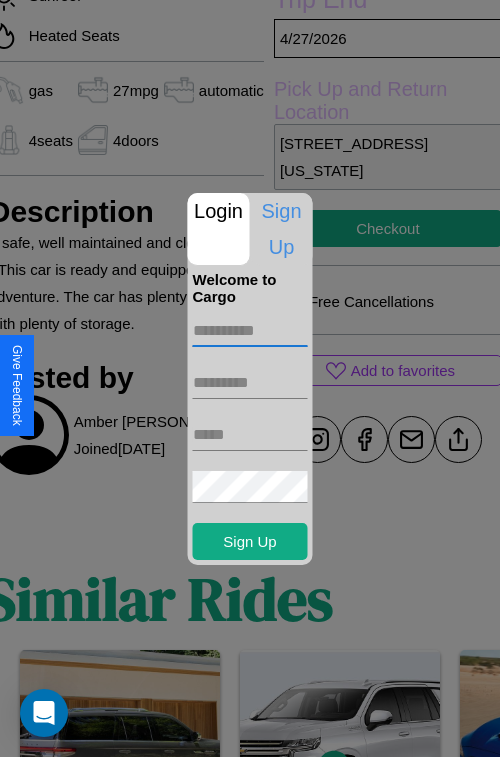 click at bounding box center [250, 331] 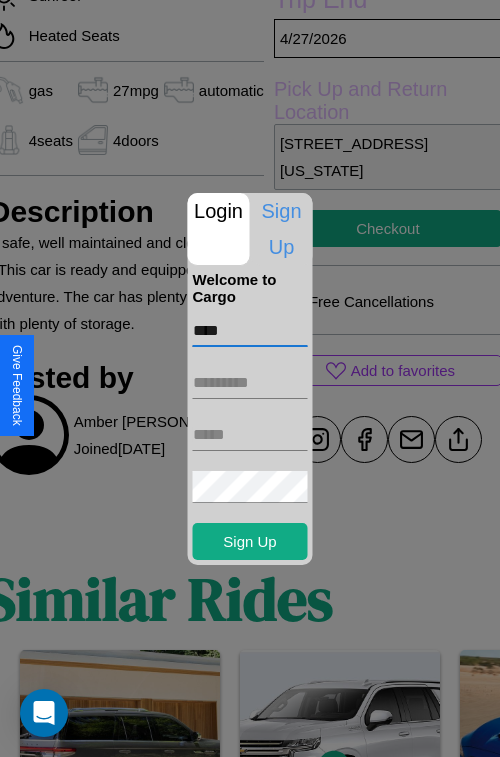 type on "****" 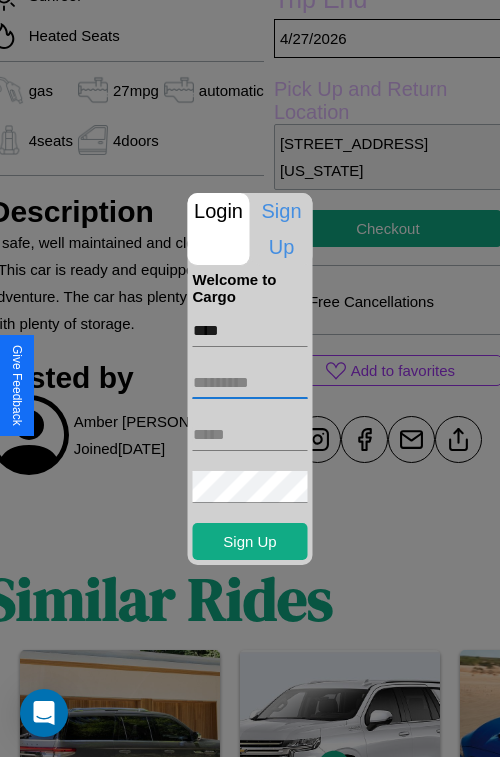 click at bounding box center (250, 383) 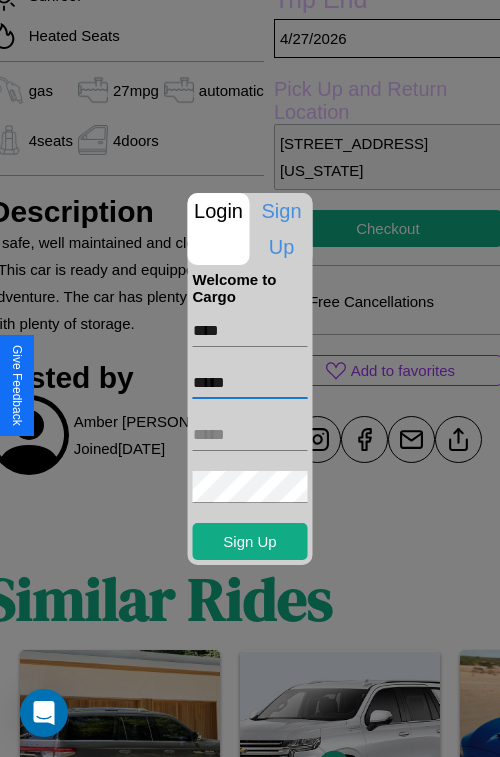 type on "*****" 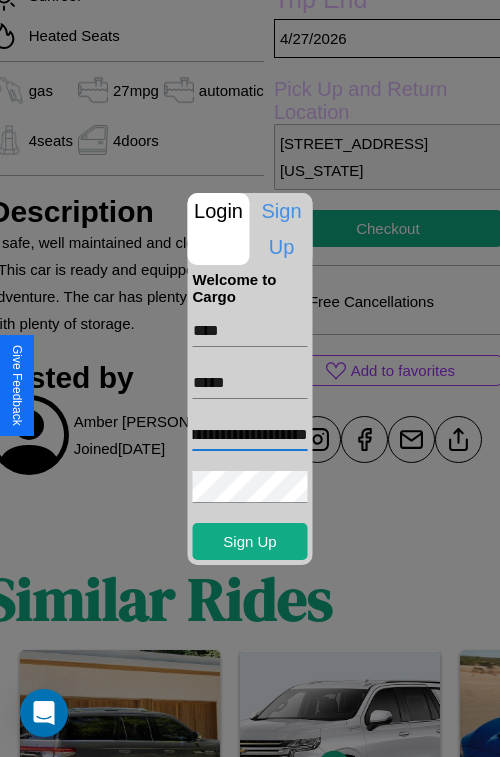 scroll, scrollTop: 0, scrollLeft: 76, axis: horizontal 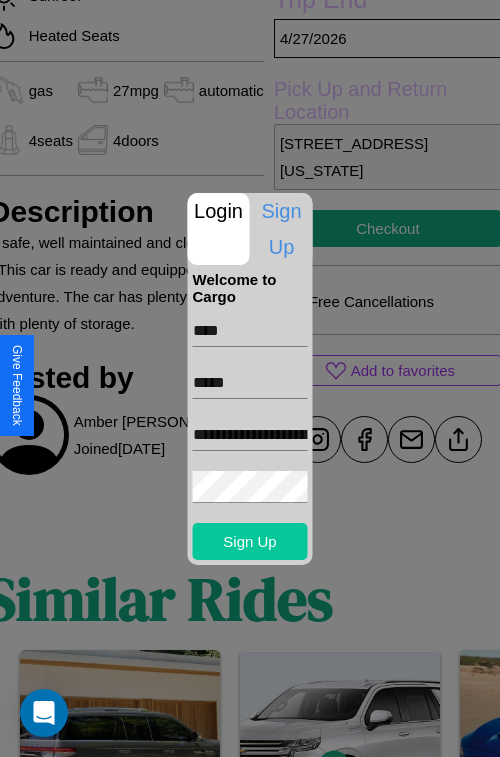 click on "Sign Up" at bounding box center (250, 541) 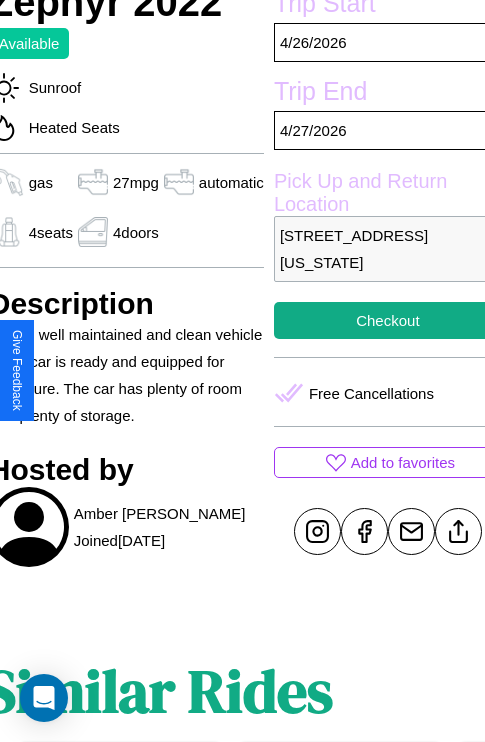 scroll, scrollTop: 432, scrollLeft: 84, axis: both 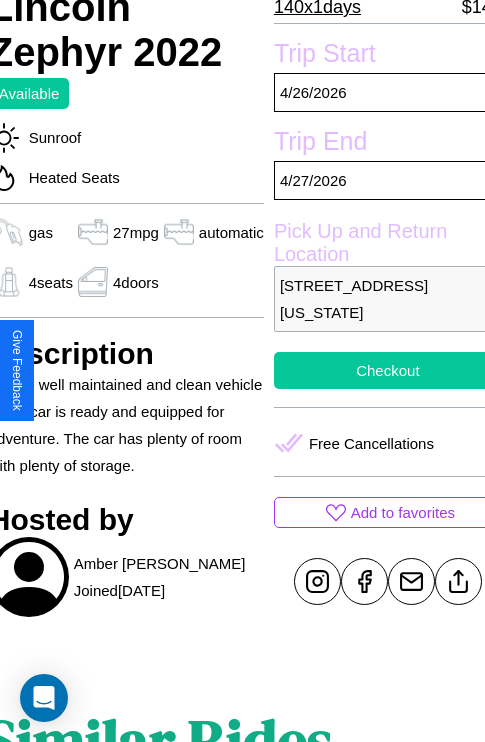 click on "Checkout" at bounding box center (388, 370) 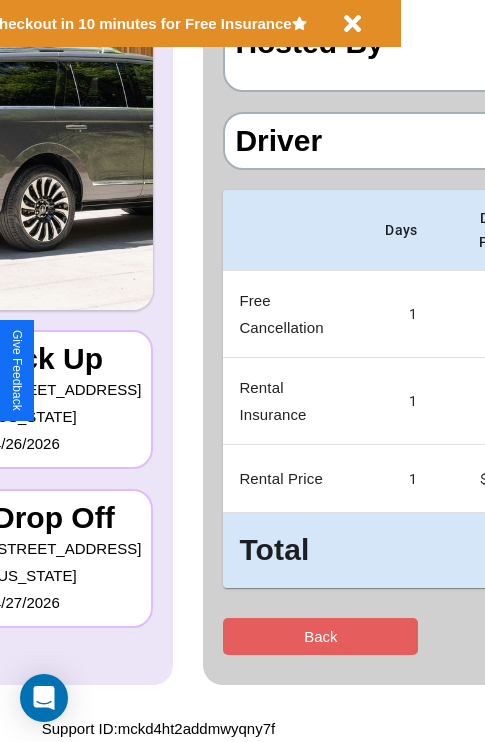 scroll, scrollTop: 0, scrollLeft: 0, axis: both 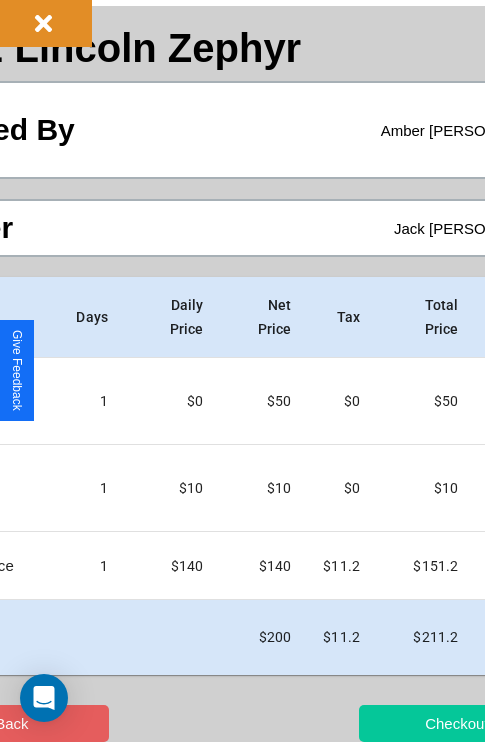 click on "Checkout" at bounding box center (456, 723) 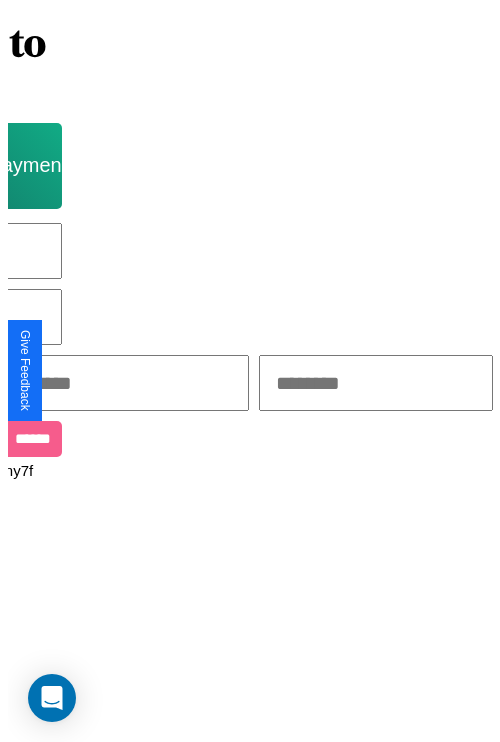 scroll, scrollTop: 0, scrollLeft: 0, axis: both 